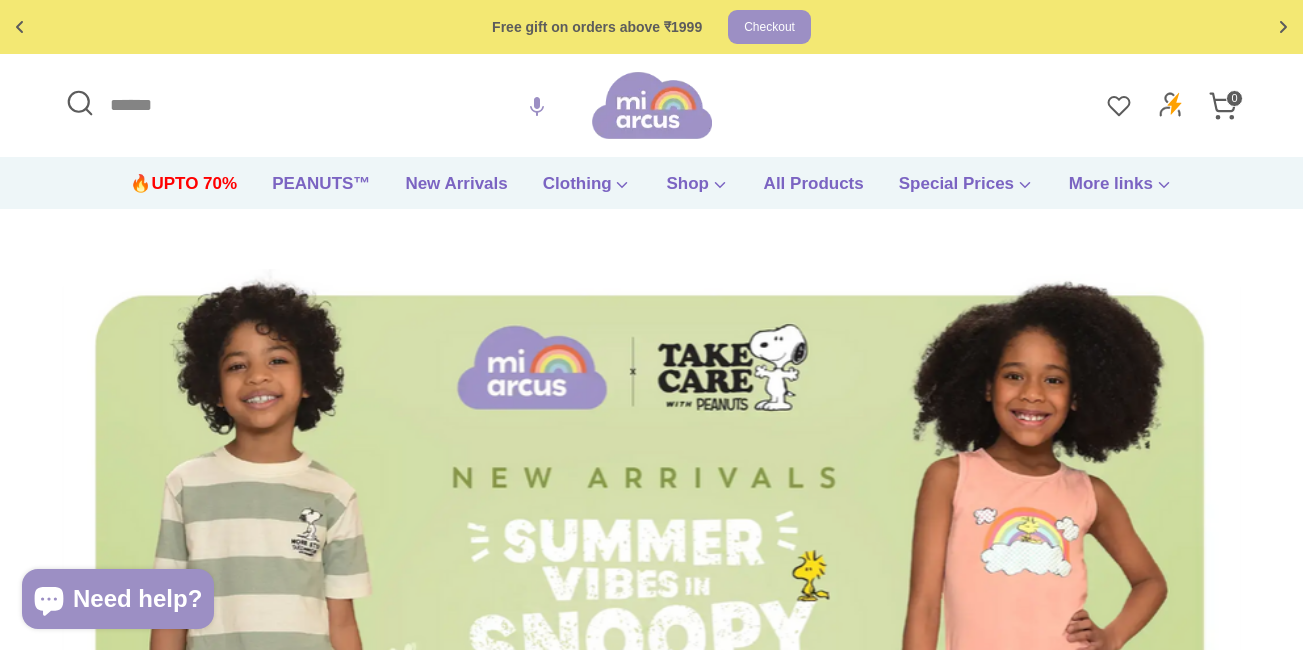 scroll, scrollTop: 0, scrollLeft: 0, axis: both 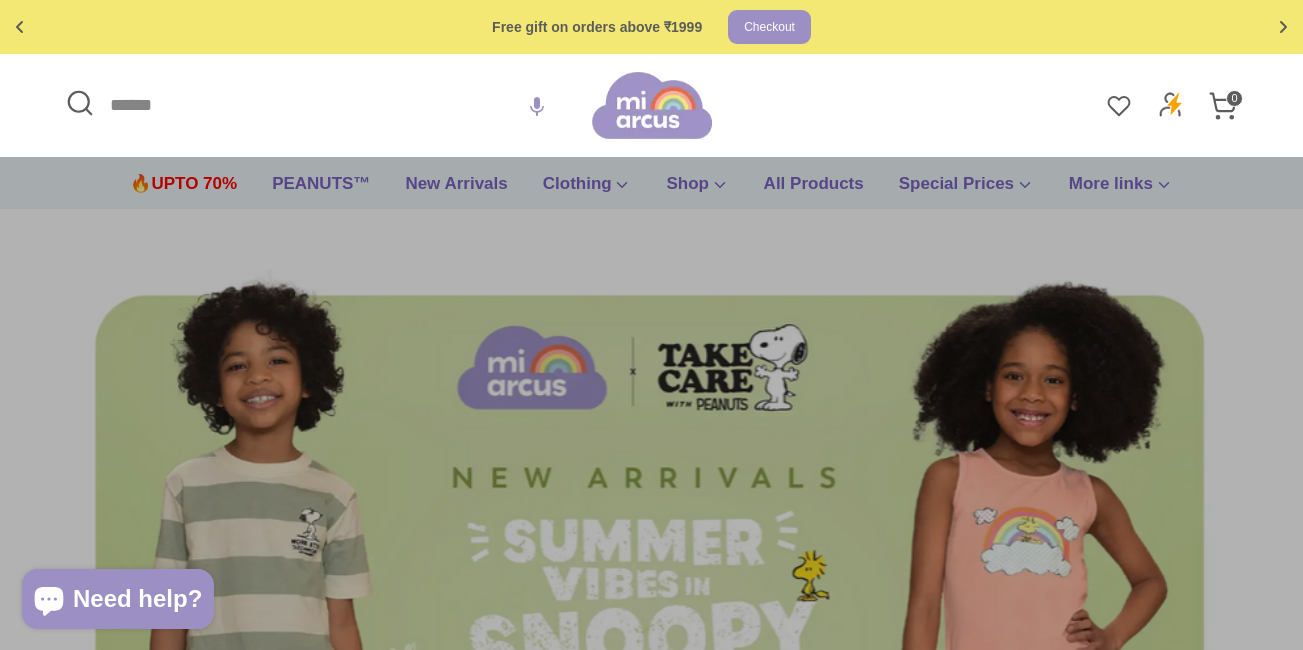 paste on "**********" 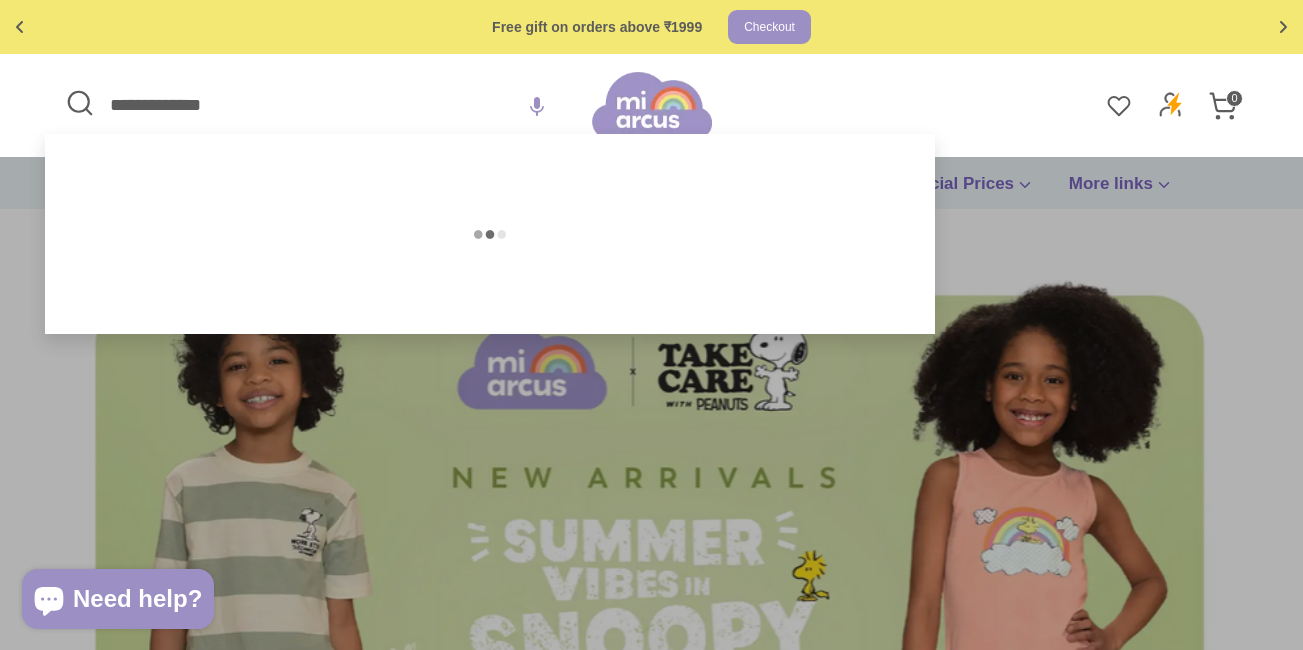 type on "**********" 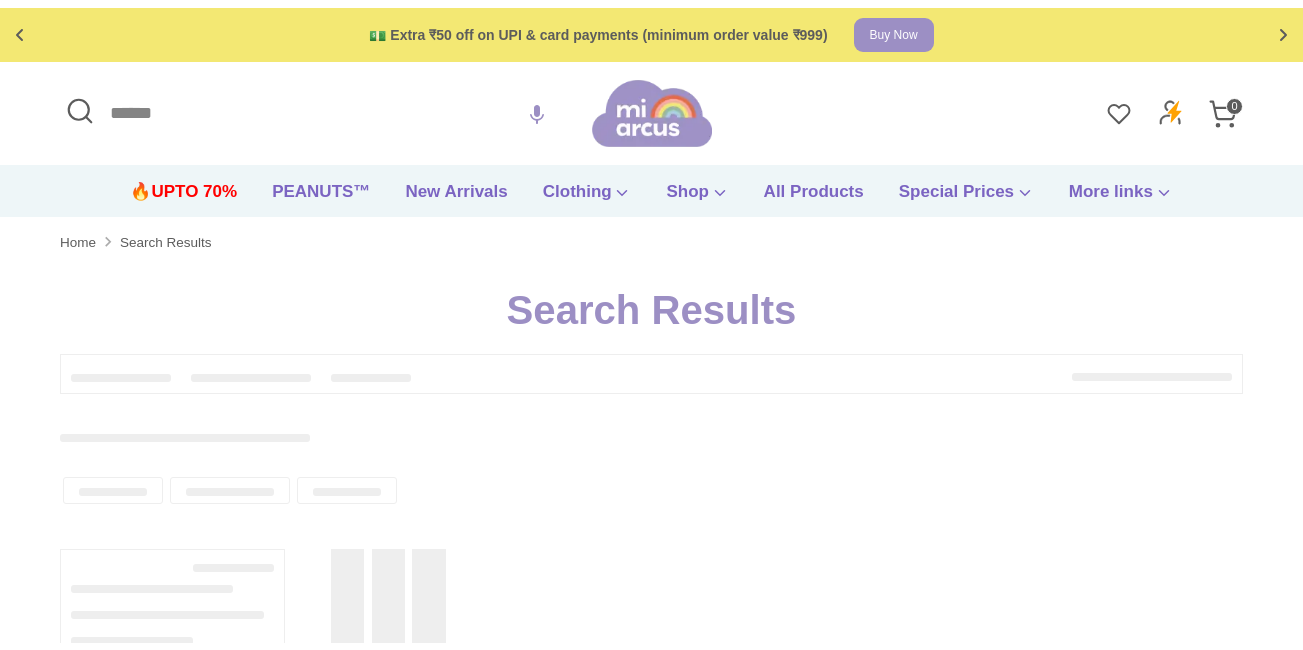 scroll, scrollTop: 0, scrollLeft: 0, axis: both 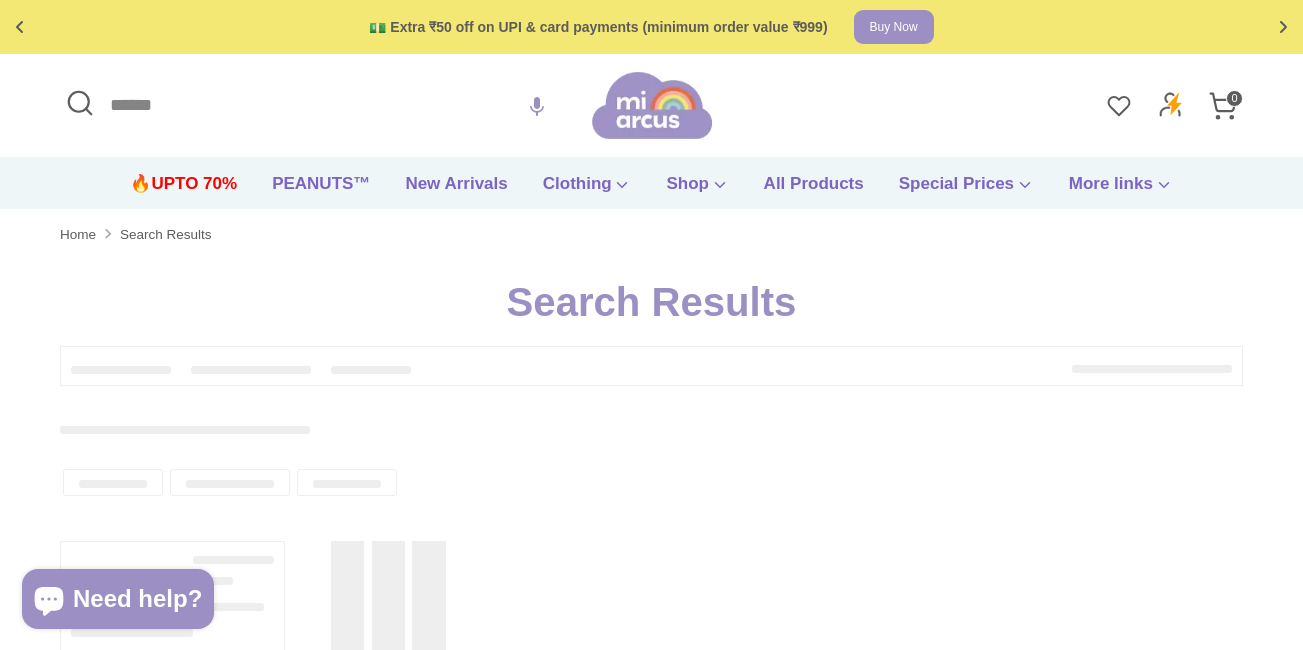 type on "**********" 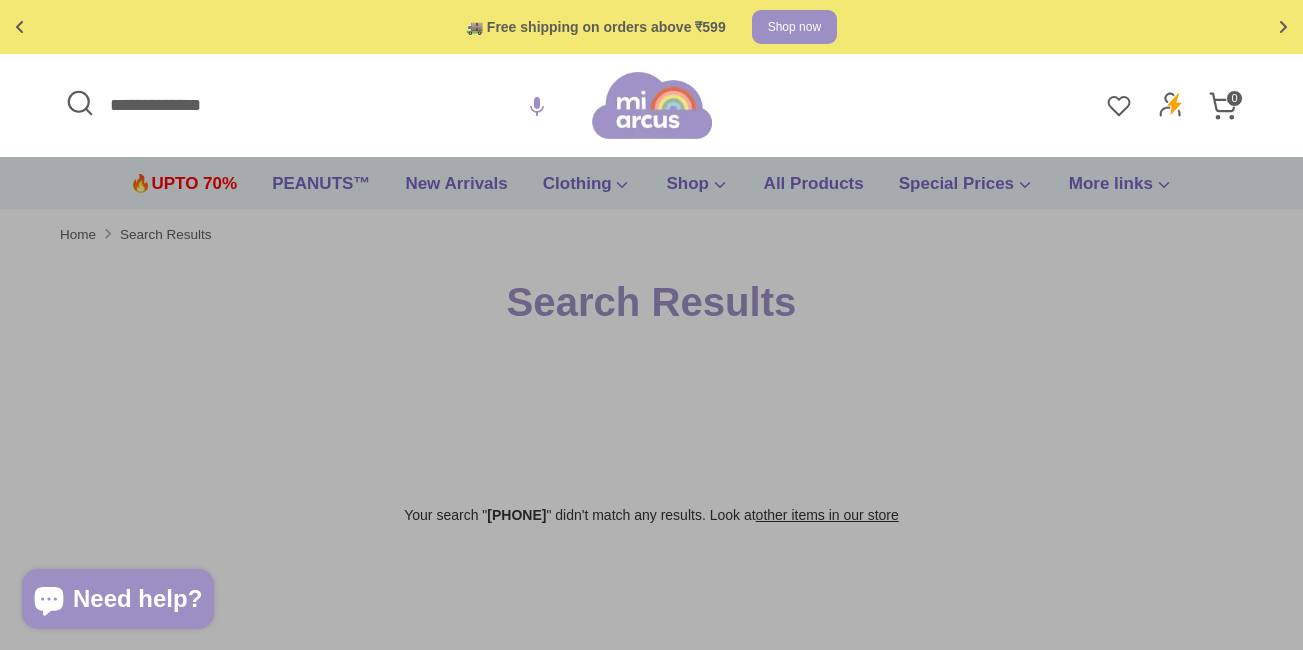 drag, startPoint x: 294, startPoint y: 114, endPoint x: -4, endPoint y: 85, distance: 299.40775 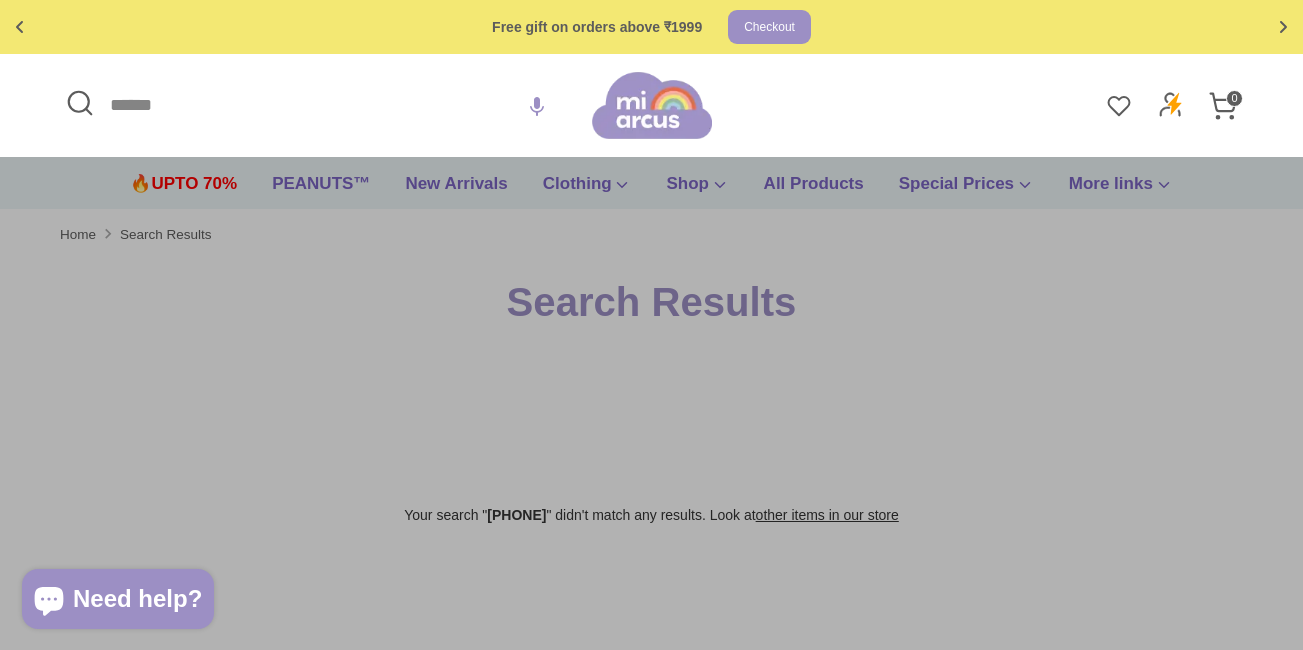 click on "Search" at bounding box center [326, 105] 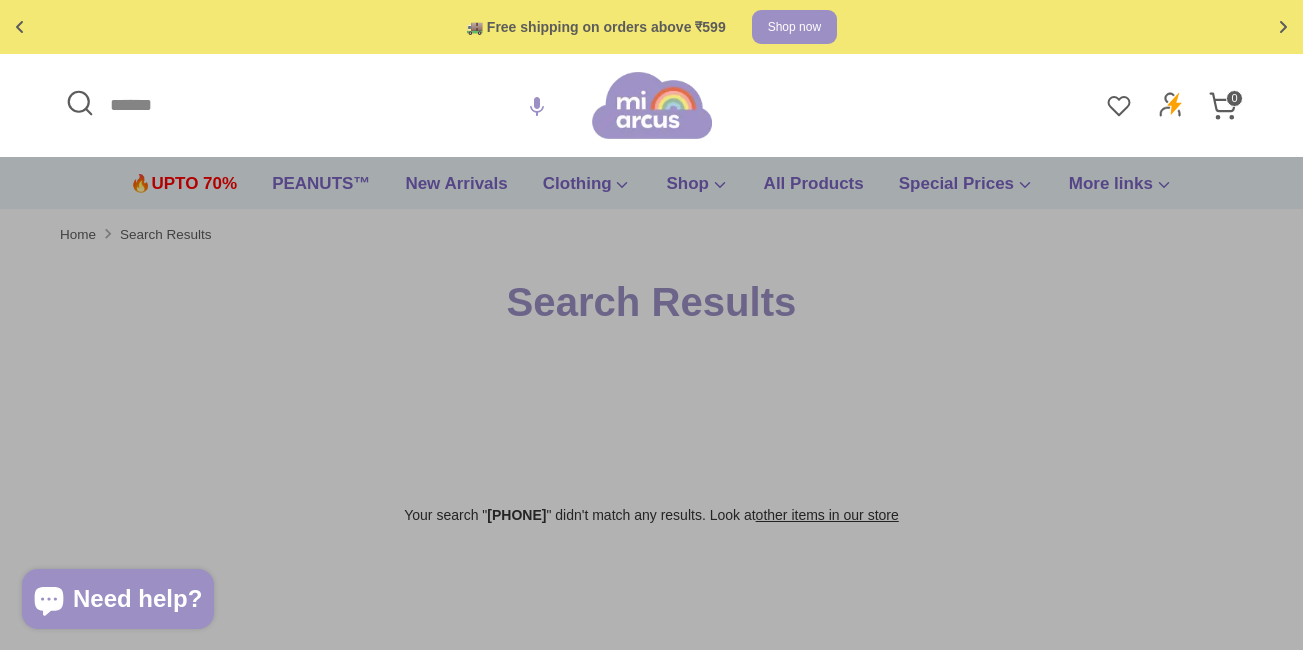 type 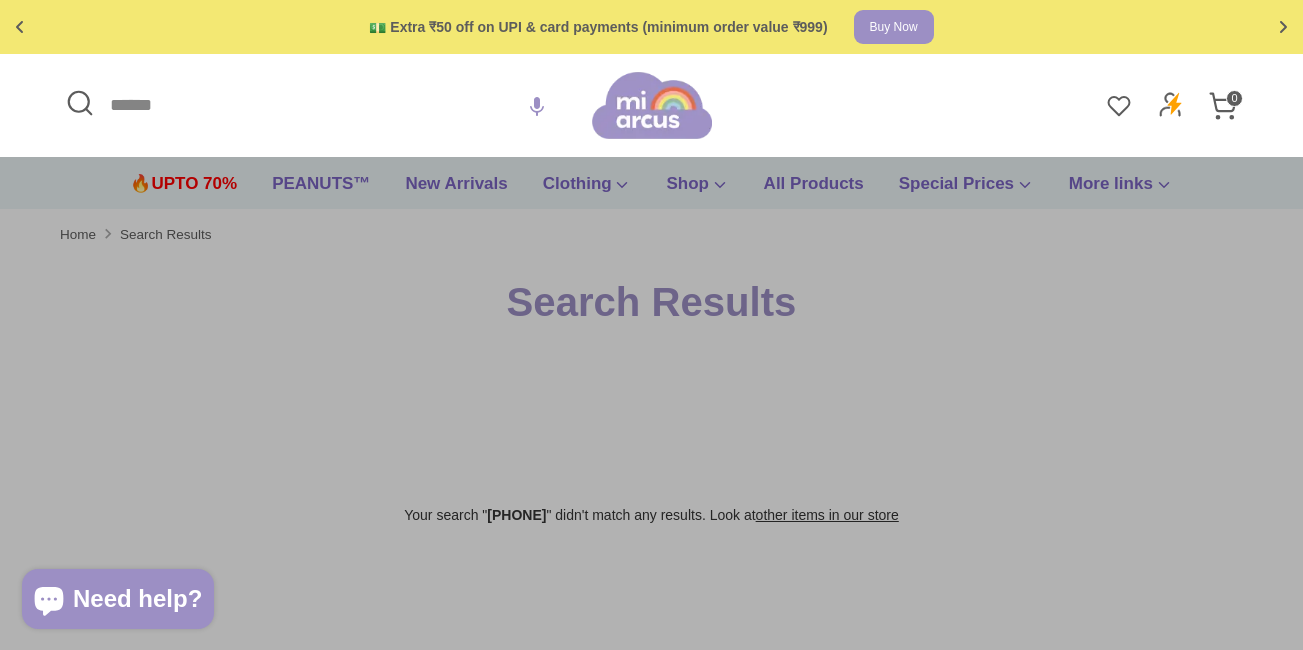 click on "🚚 Free shipping on orders above ₹599 Shop now Free gift on orders above ₹1999 Checkout 💵 Extra ₹50 off on UPI & card payments (minimum order value ₹999) Buy Now Up to 70% off on selected items Shop now! 🚚 Free shipping on orders above ₹599 Shop now Free gift on orders above ₹1999 Checkout 💵 Extra ₹50 off on UPI & card payments (minimum order value ₹999) Buy Now Up to 70% off on selected items Shop now!
✅ Product added to cart!
8909162013045 - Mi Arcus" at bounding box center [651, 745] 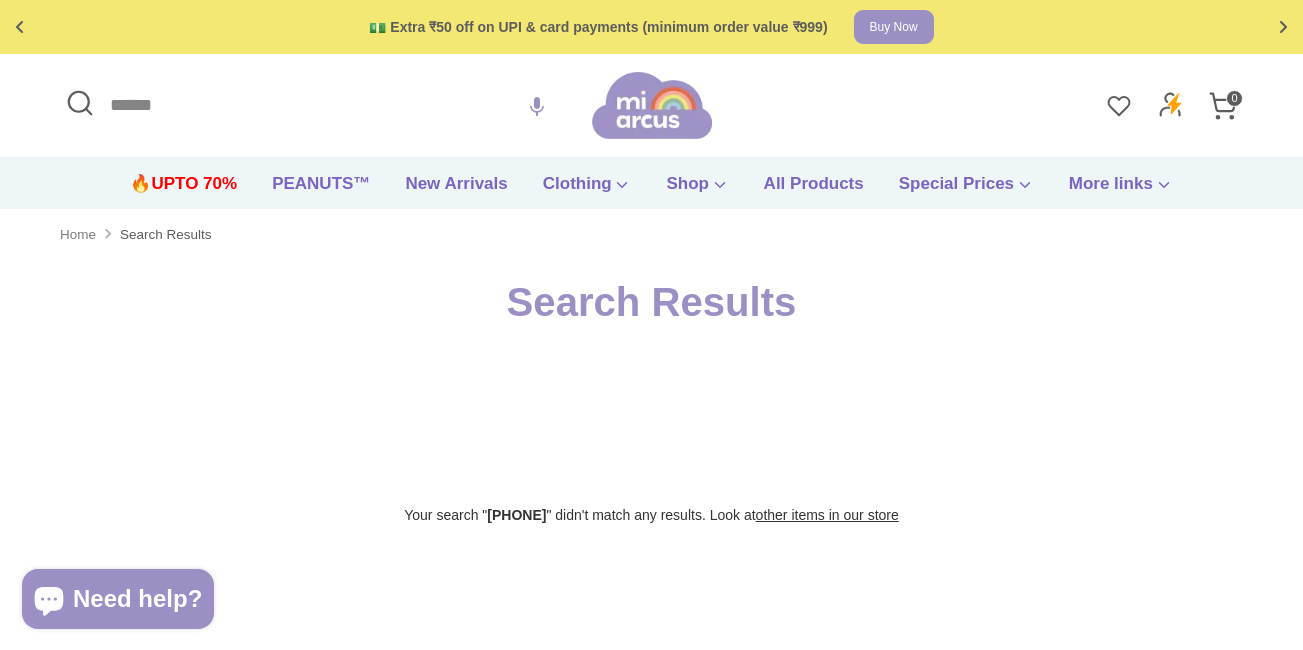 click on "Home" at bounding box center [78, 235] 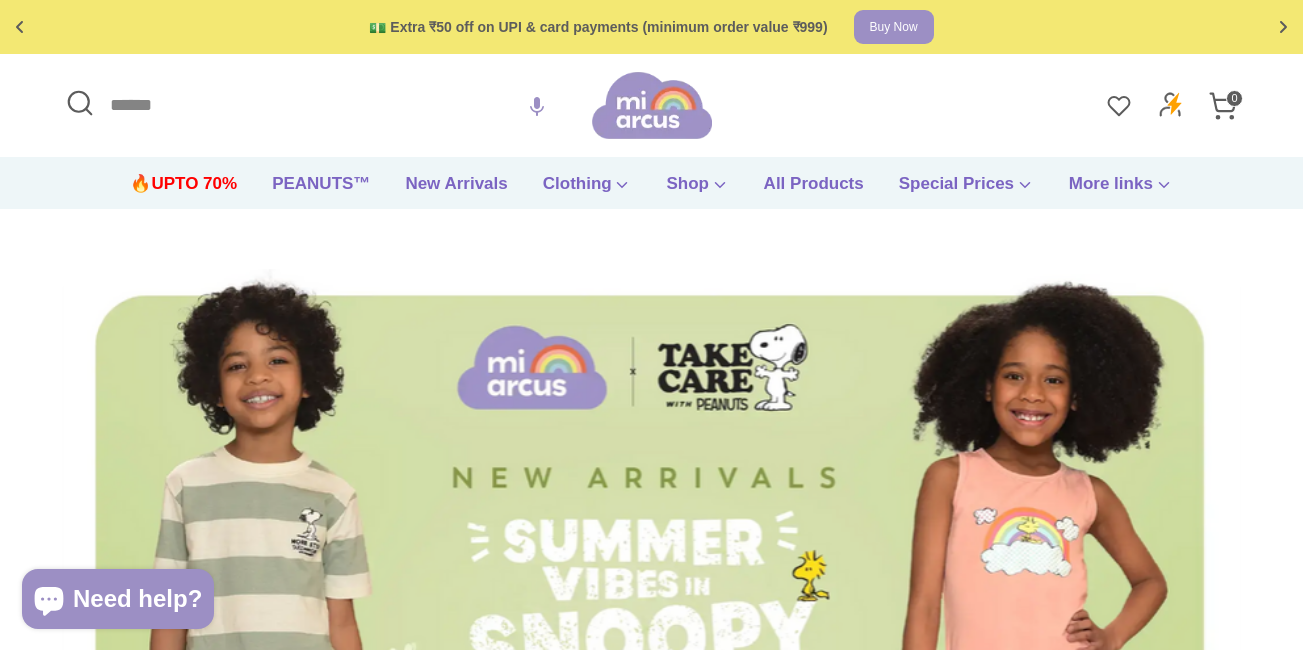 scroll, scrollTop: 0, scrollLeft: 0, axis: both 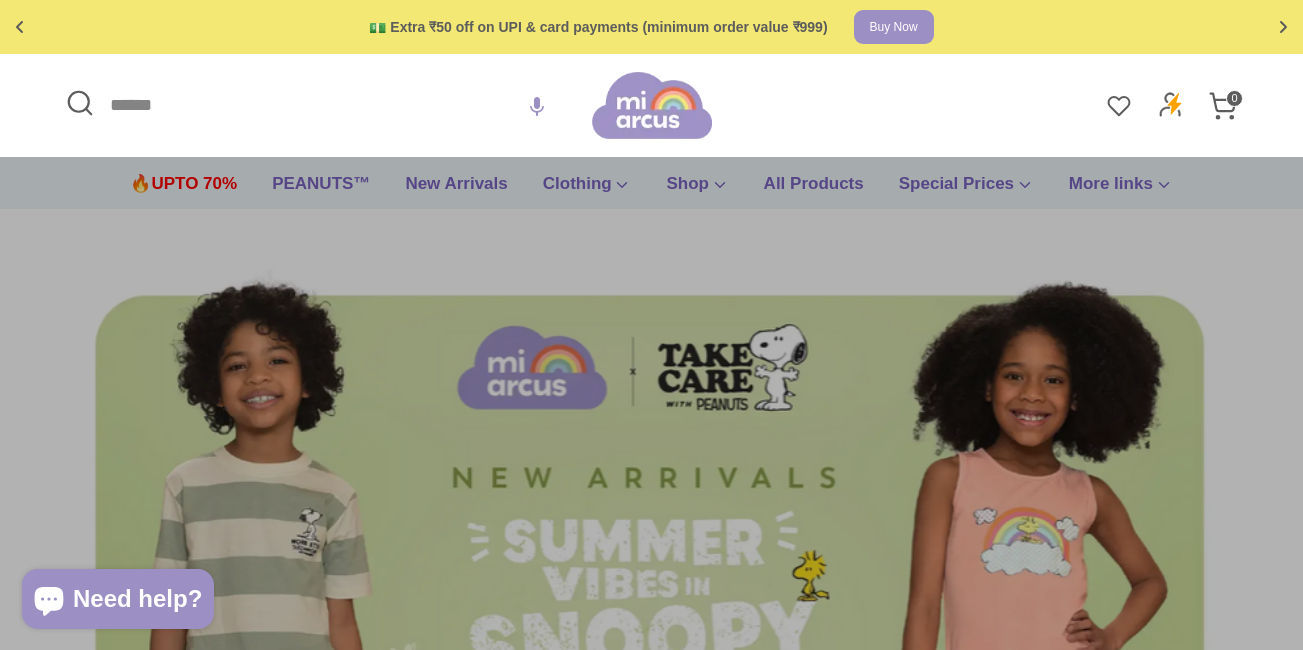 click on "Search" at bounding box center [326, 105] 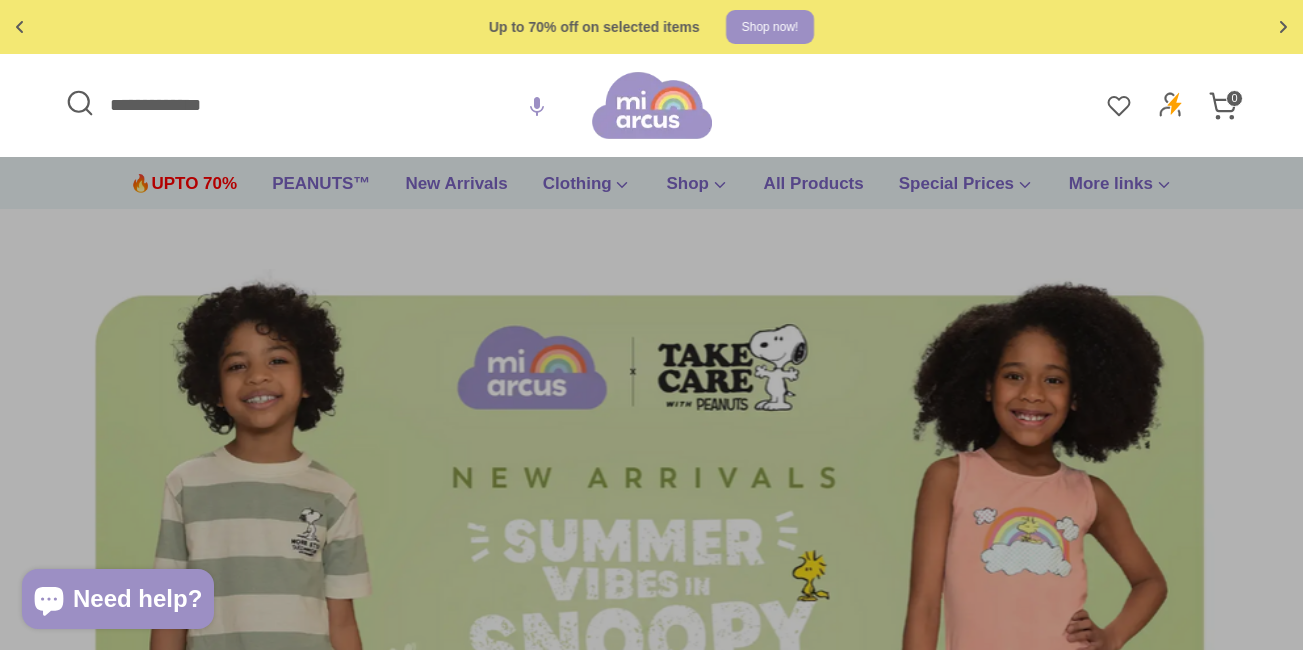 type on "**********" 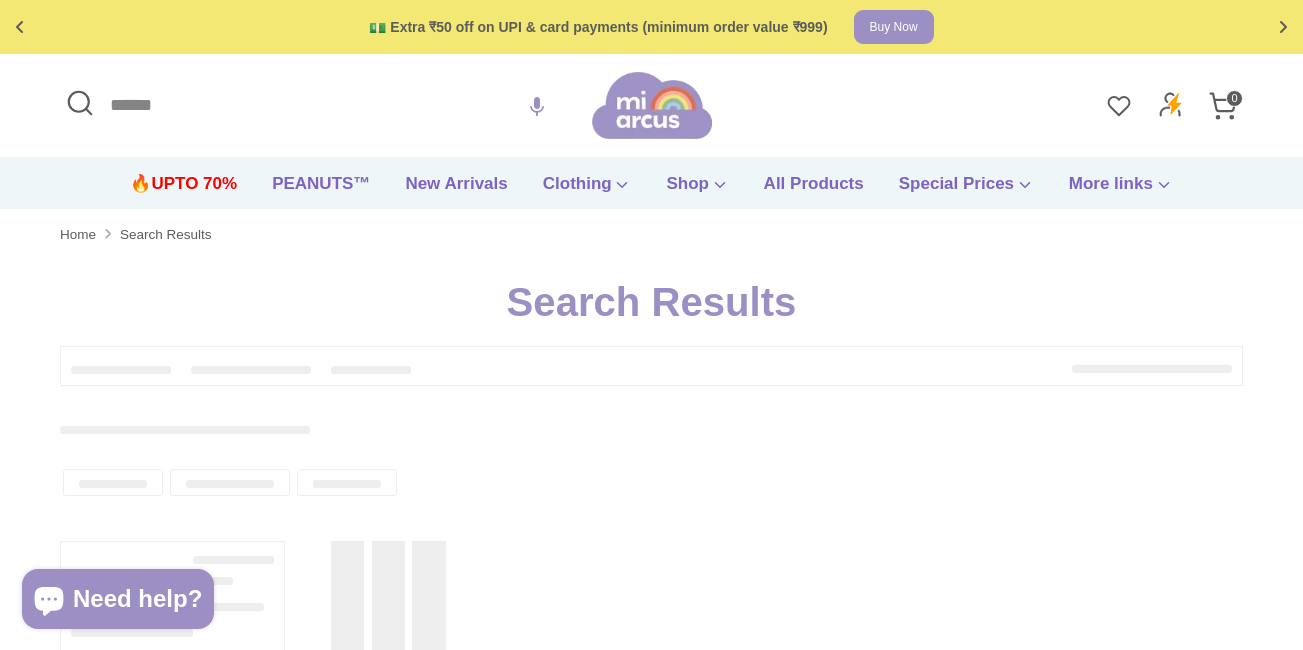 scroll, scrollTop: 0, scrollLeft: 0, axis: both 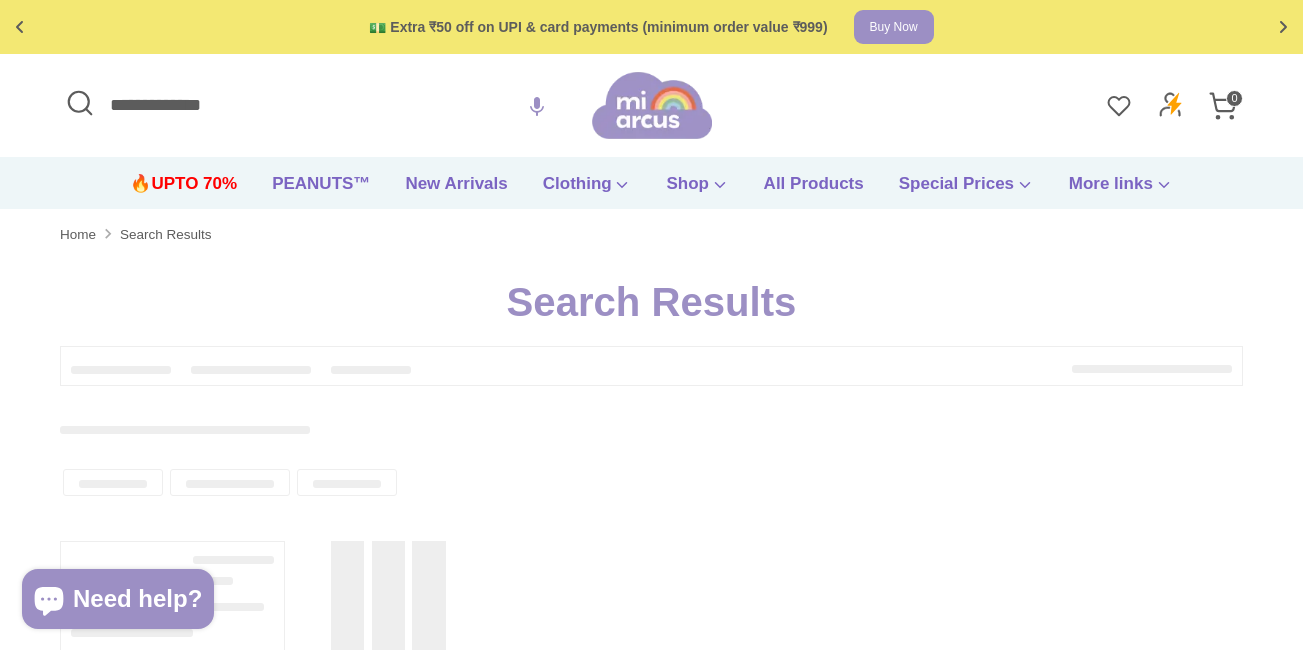 type on "**********" 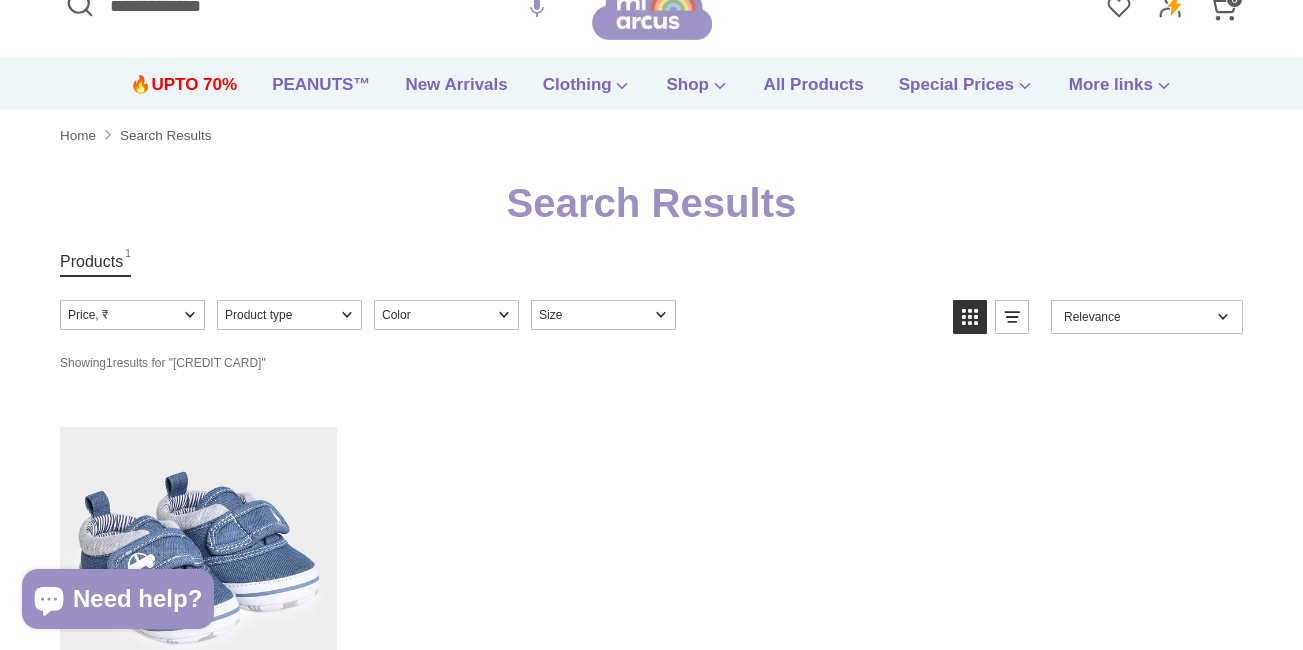 scroll, scrollTop: 0, scrollLeft: 0, axis: both 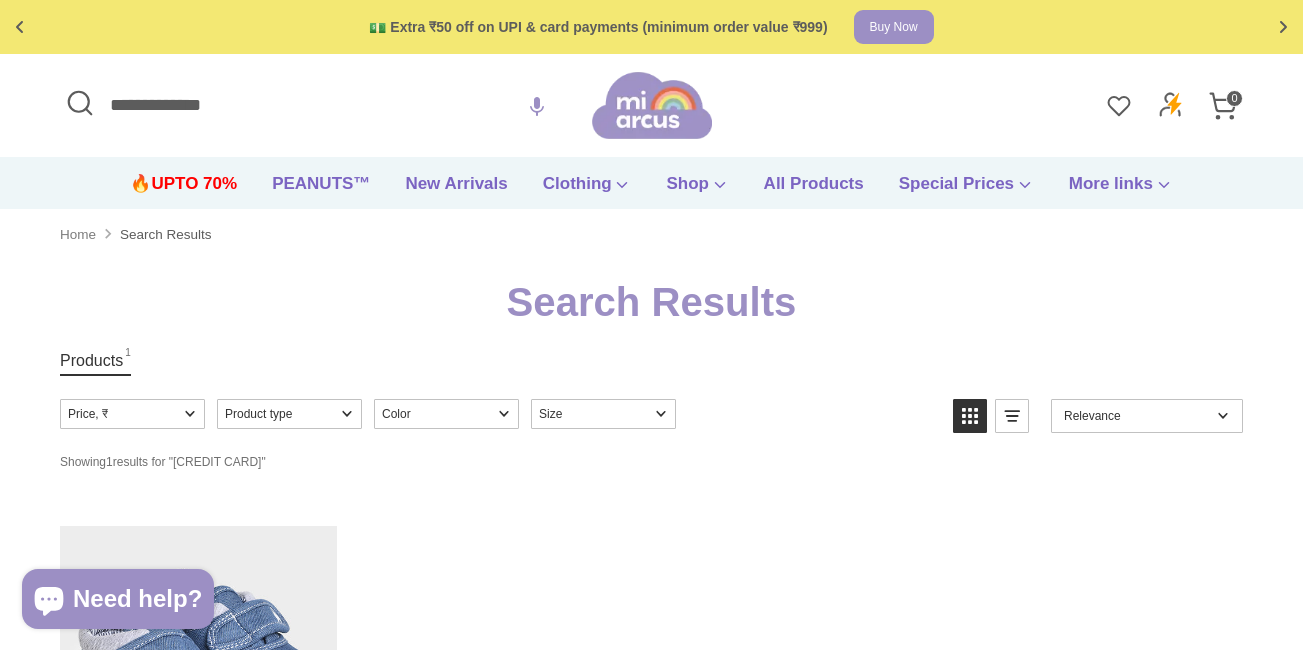 click on "Home" at bounding box center [78, 235] 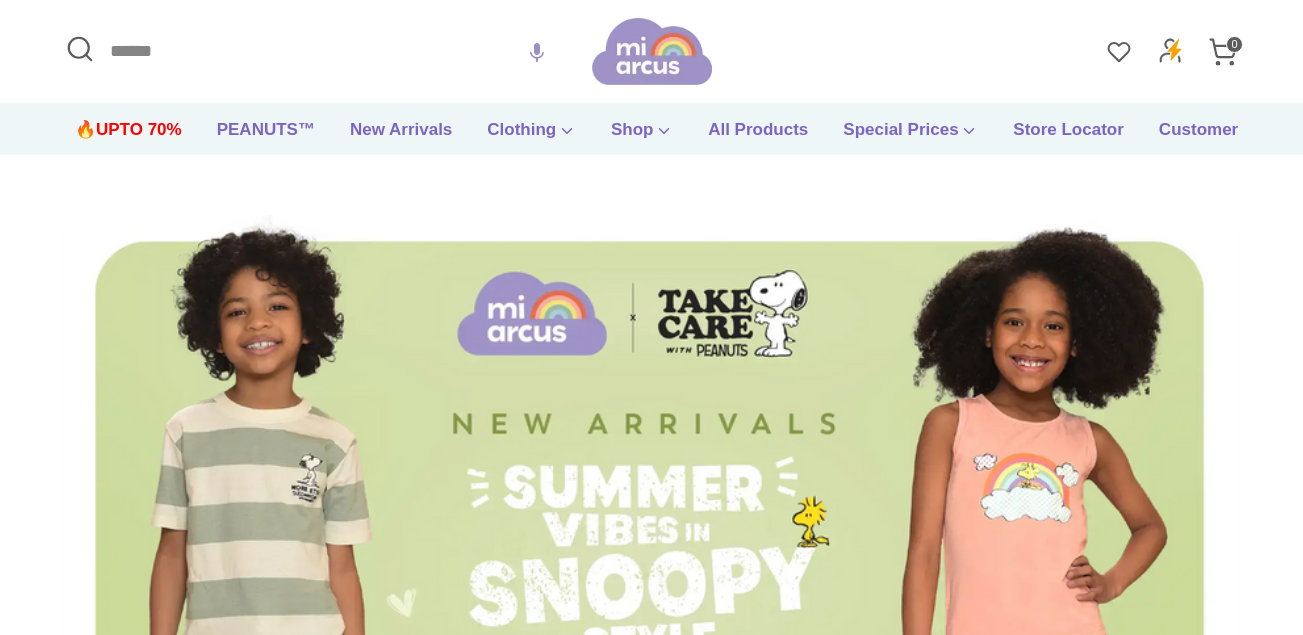 scroll, scrollTop: 0, scrollLeft: 0, axis: both 